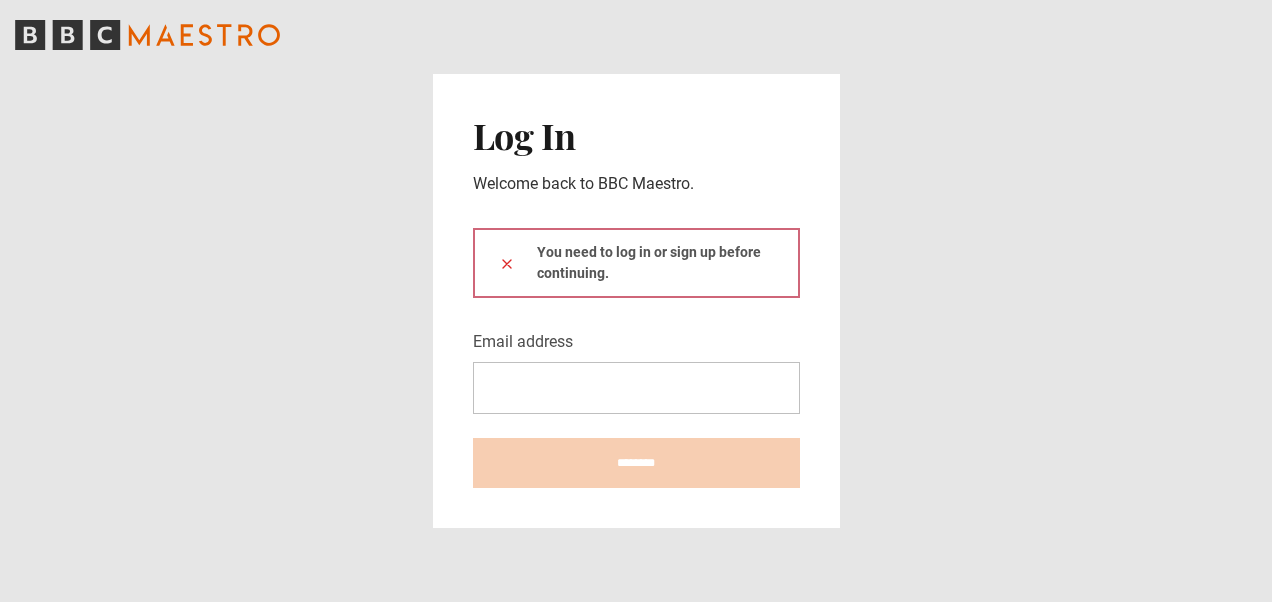scroll, scrollTop: 0, scrollLeft: 0, axis: both 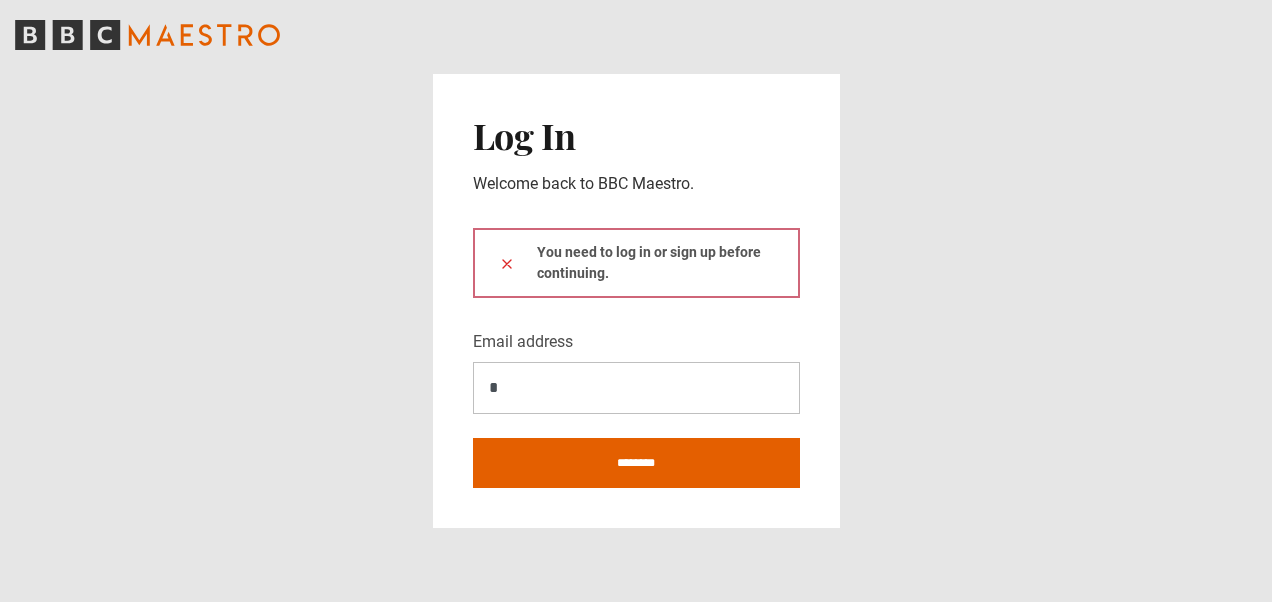 type on "**********" 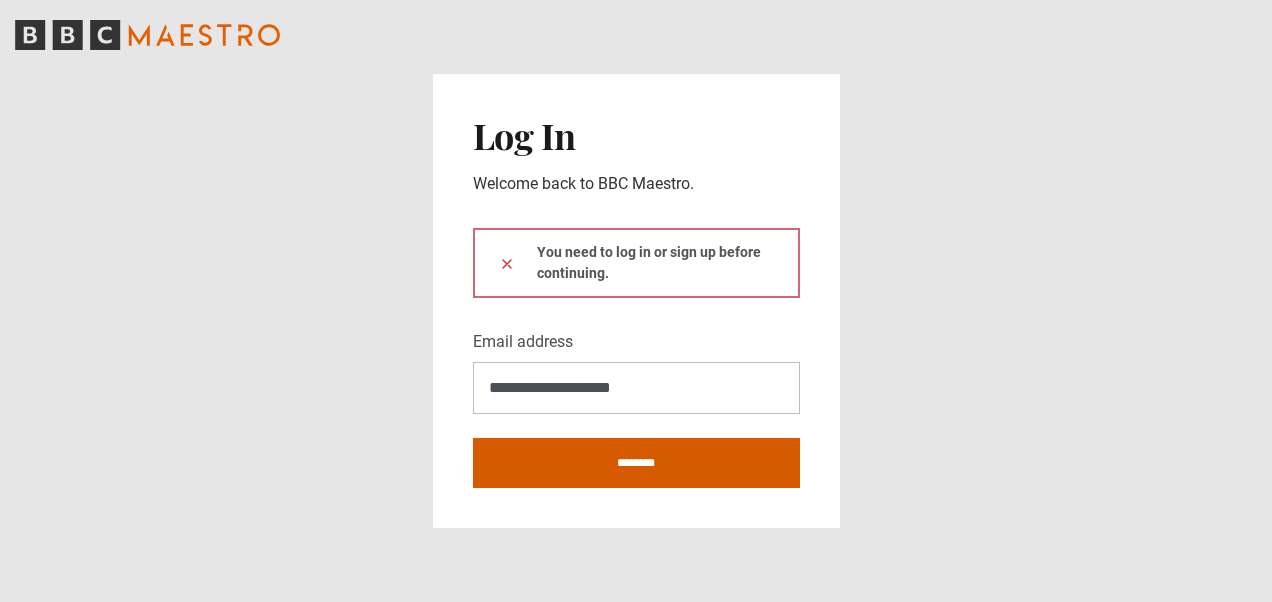 click on "********" at bounding box center [636, 463] 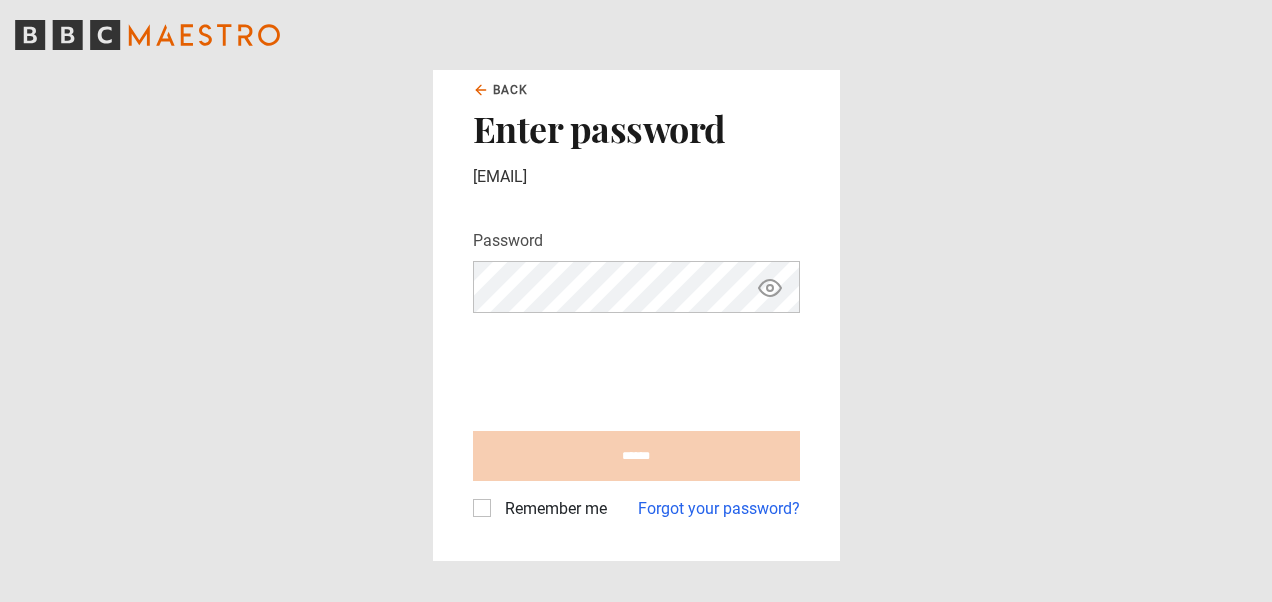 scroll, scrollTop: 0, scrollLeft: 0, axis: both 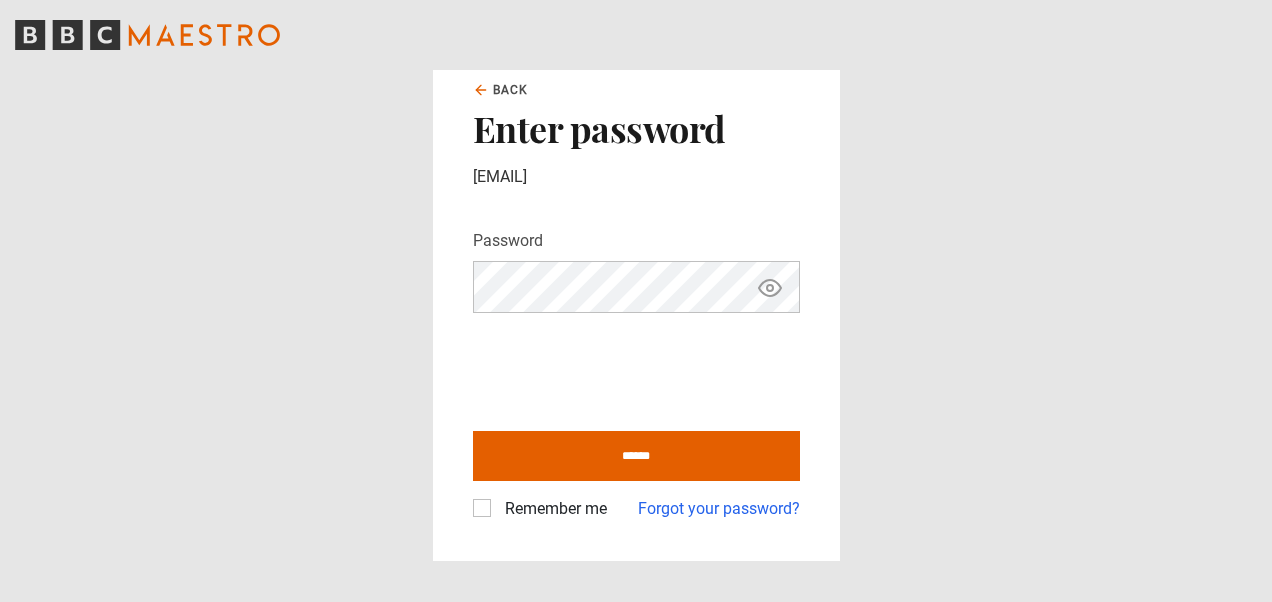 click 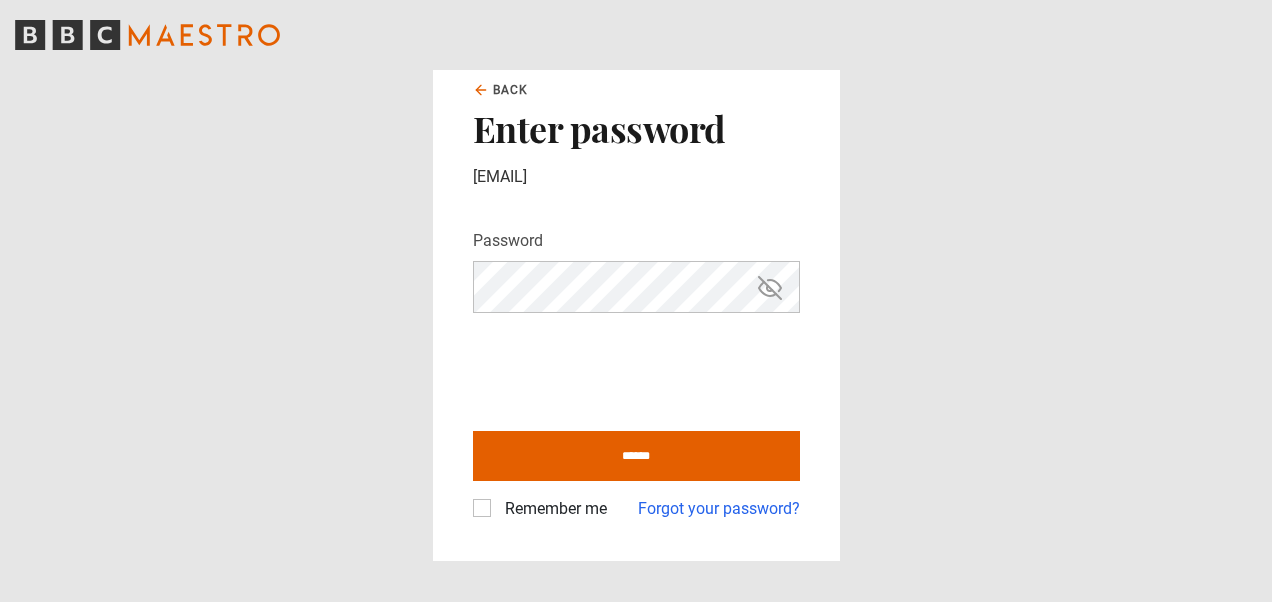 click 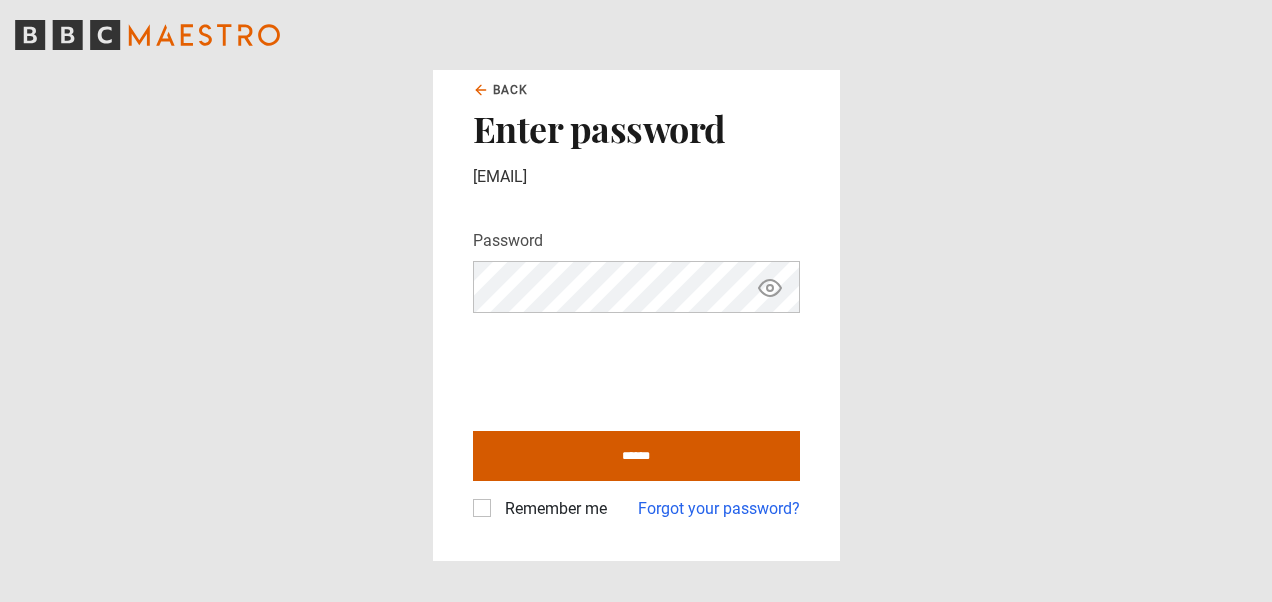 click on "******" at bounding box center (636, 456) 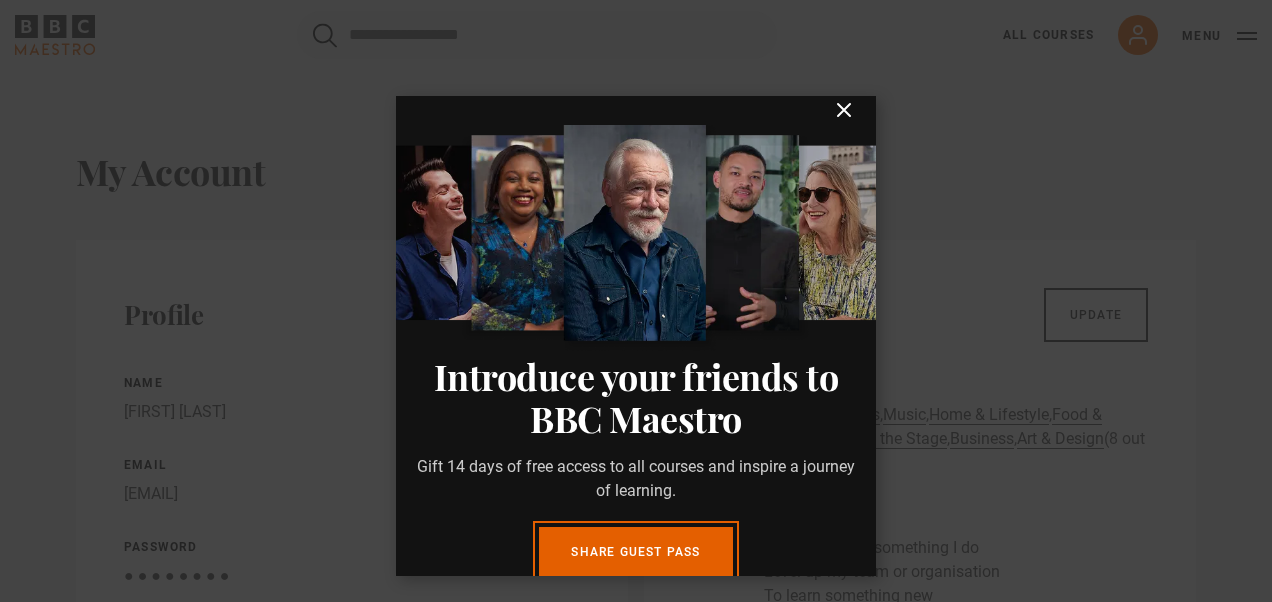 scroll, scrollTop: 0, scrollLeft: 0, axis: both 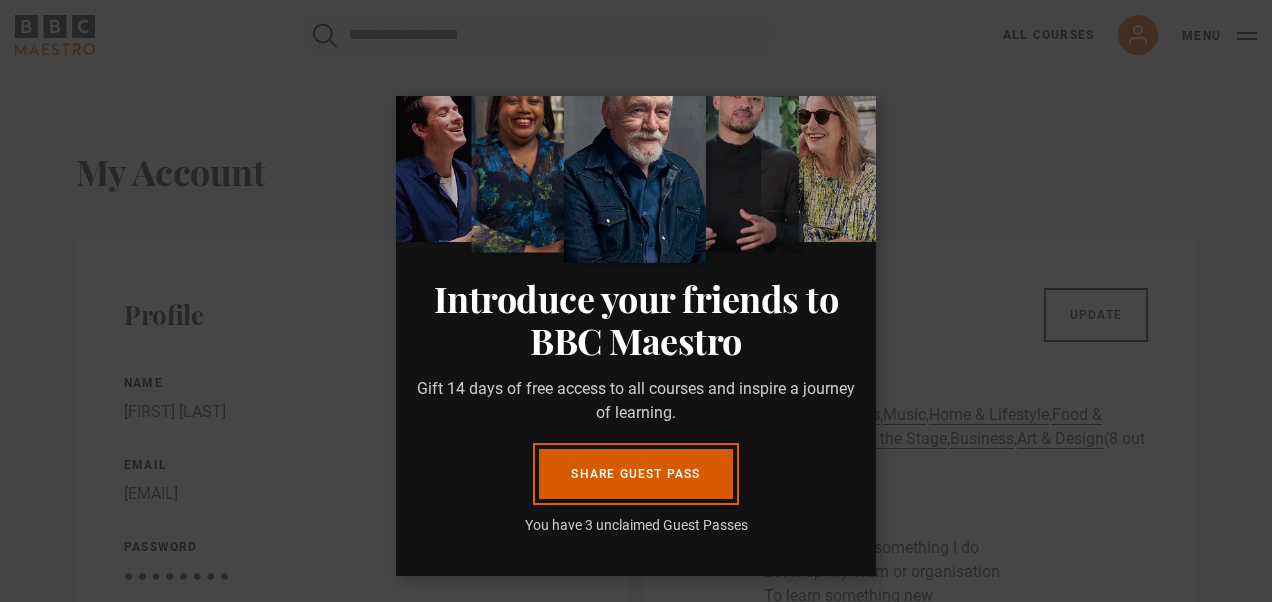 click on "Share guest pass" at bounding box center (635, 474) 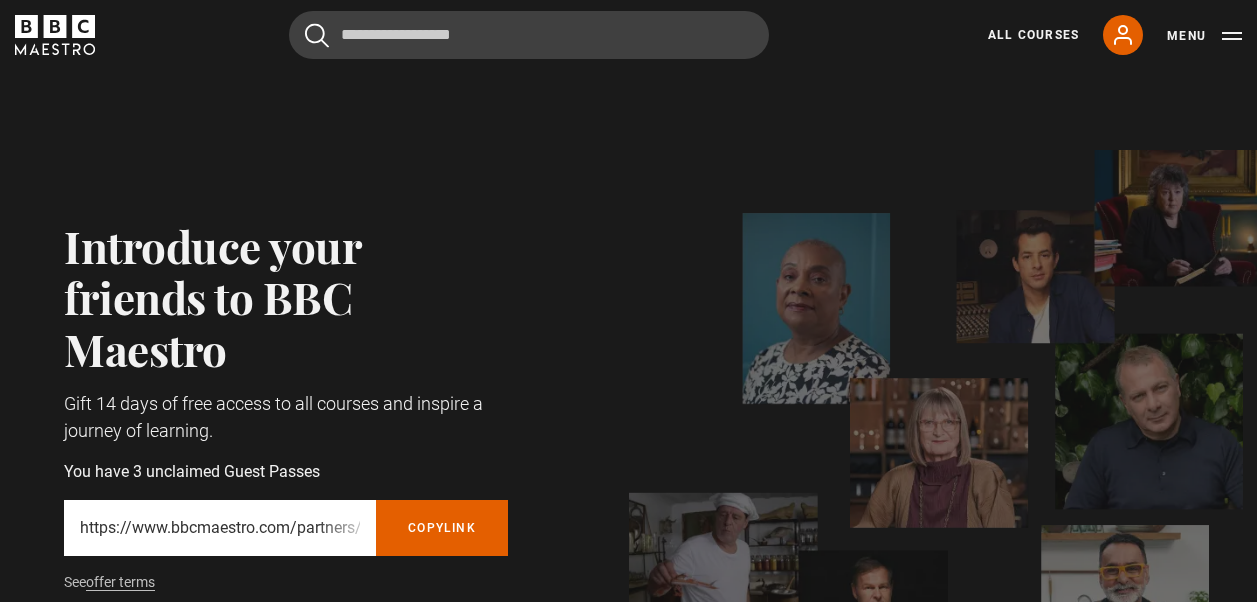 scroll, scrollTop: 0, scrollLeft: 0, axis: both 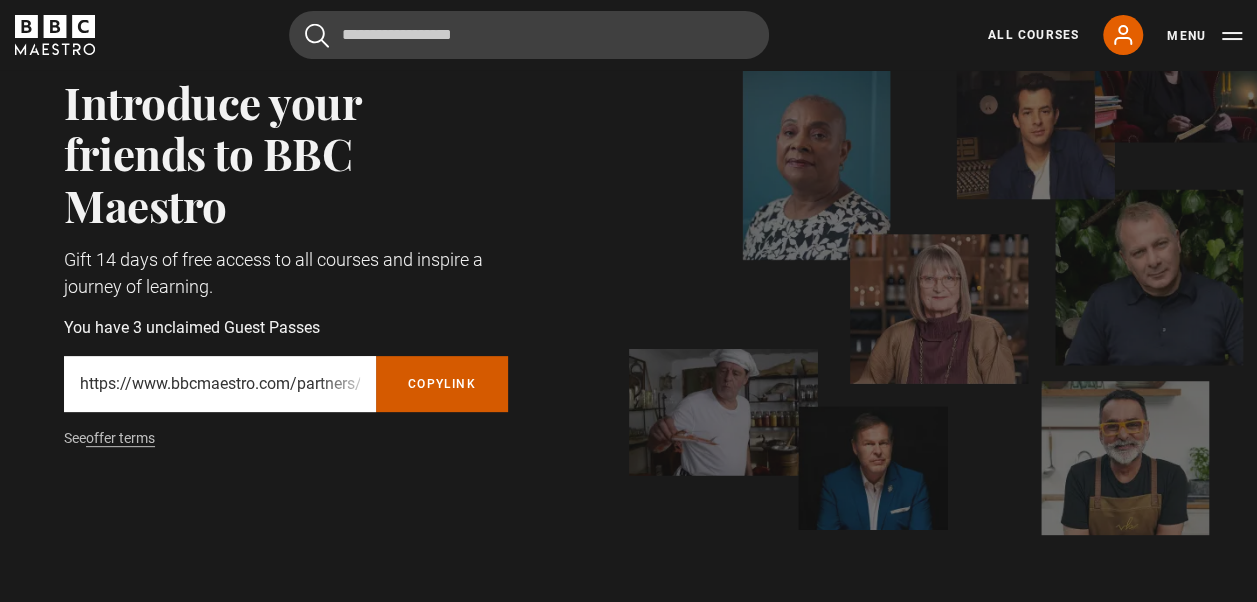click on "Copy  referral  link" at bounding box center [442, 384] 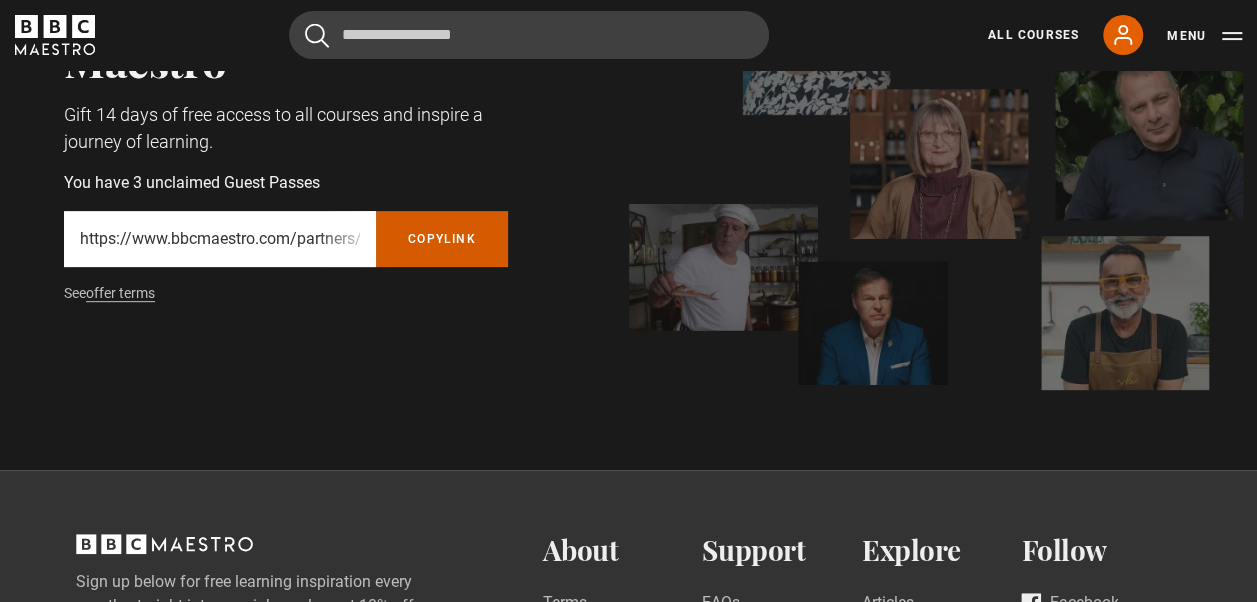 scroll, scrollTop: 363, scrollLeft: 0, axis: vertical 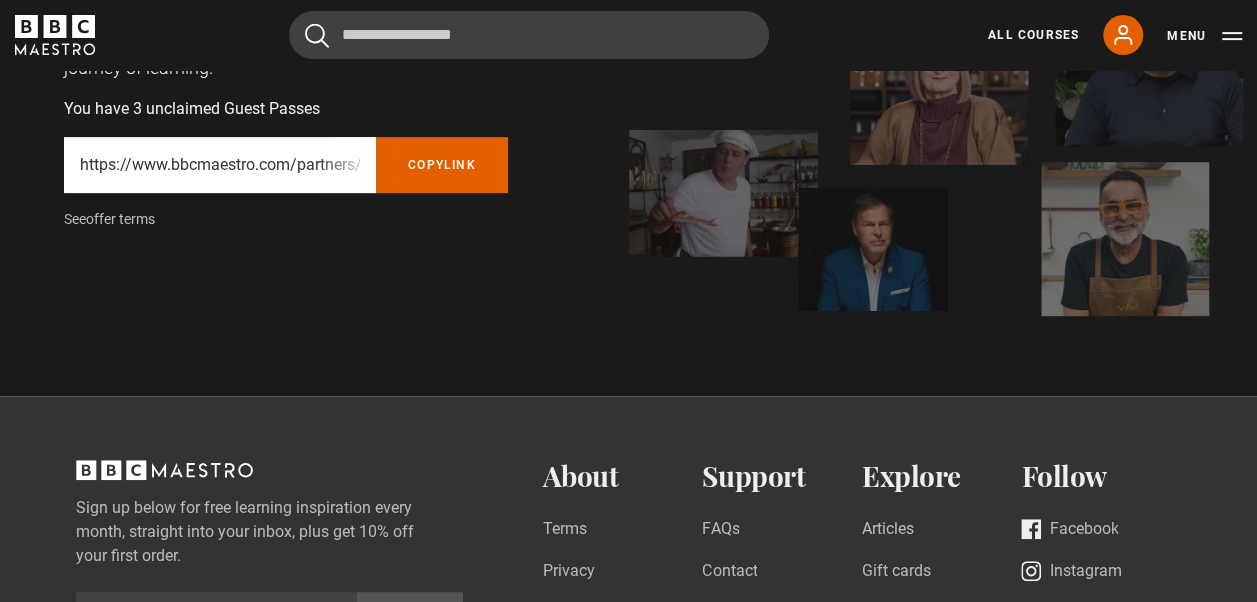 click on "offer terms" at bounding box center [120, 219] 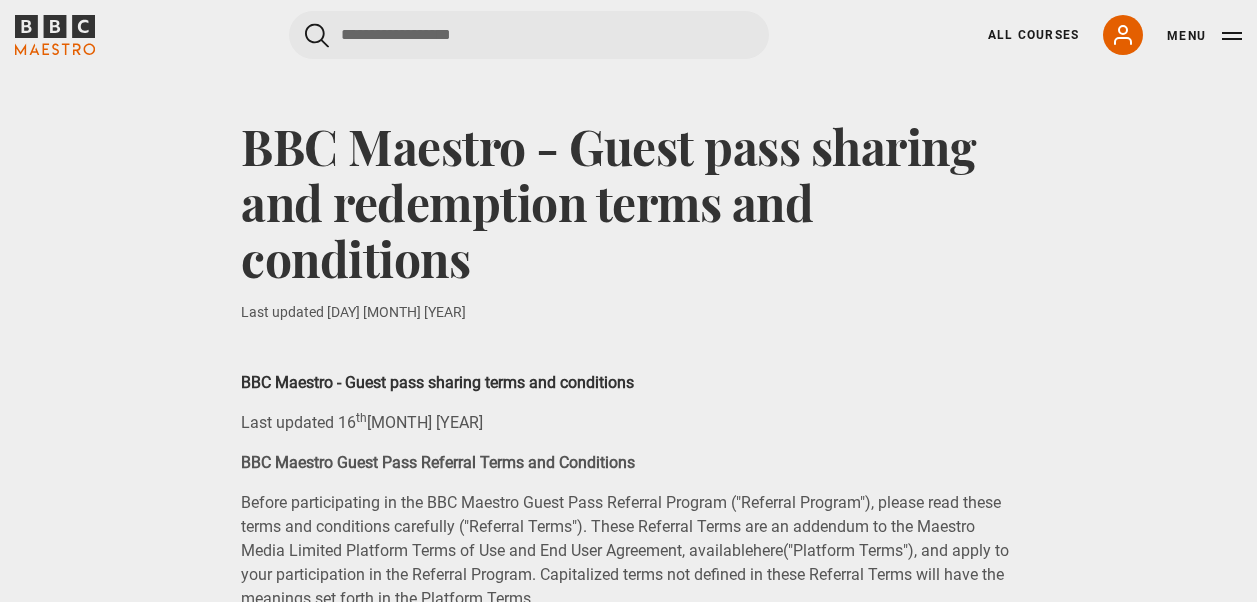scroll, scrollTop: 0, scrollLeft: 0, axis: both 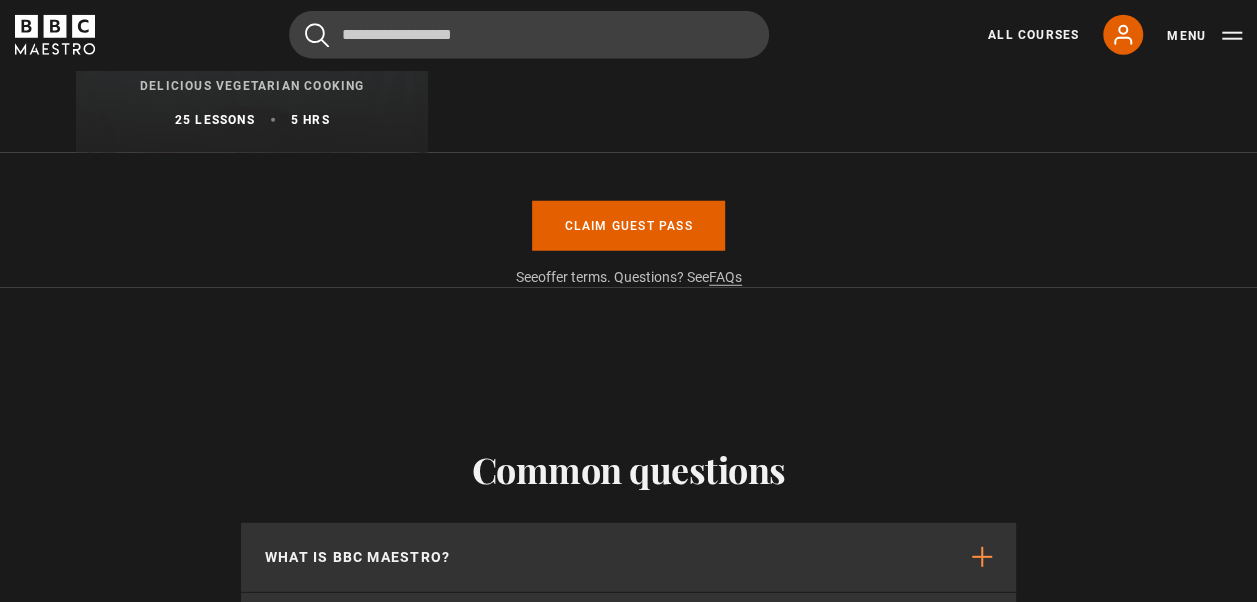 click on "offer terms" at bounding box center (572, 277) 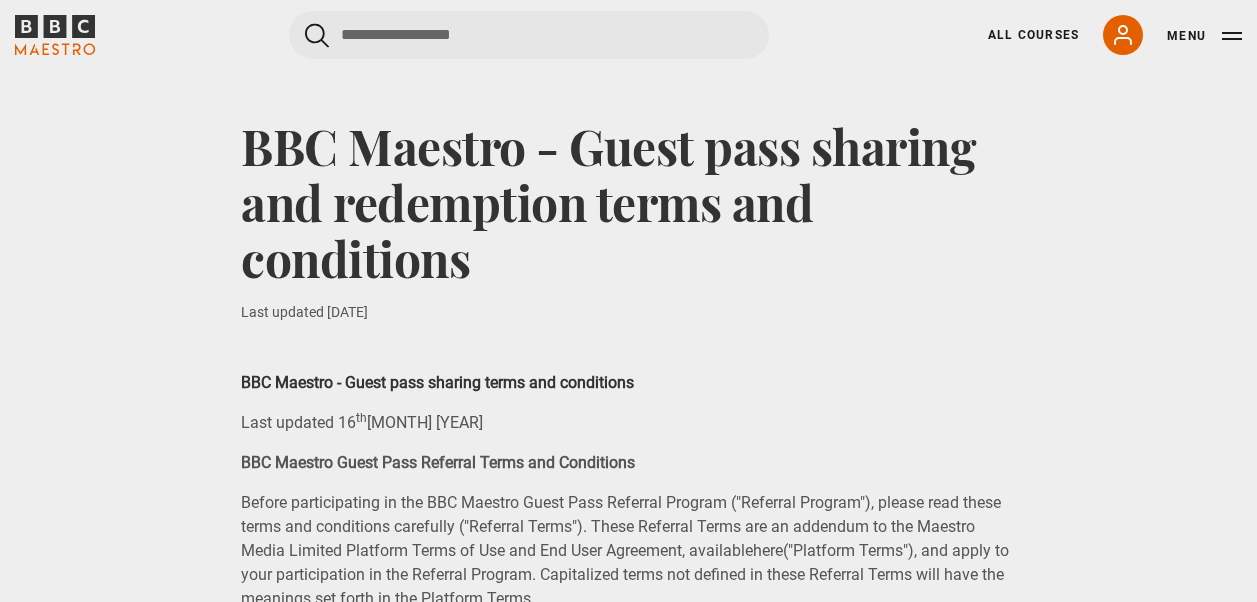scroll, scrollTop: 0, scrollLeft: 0, axis: both 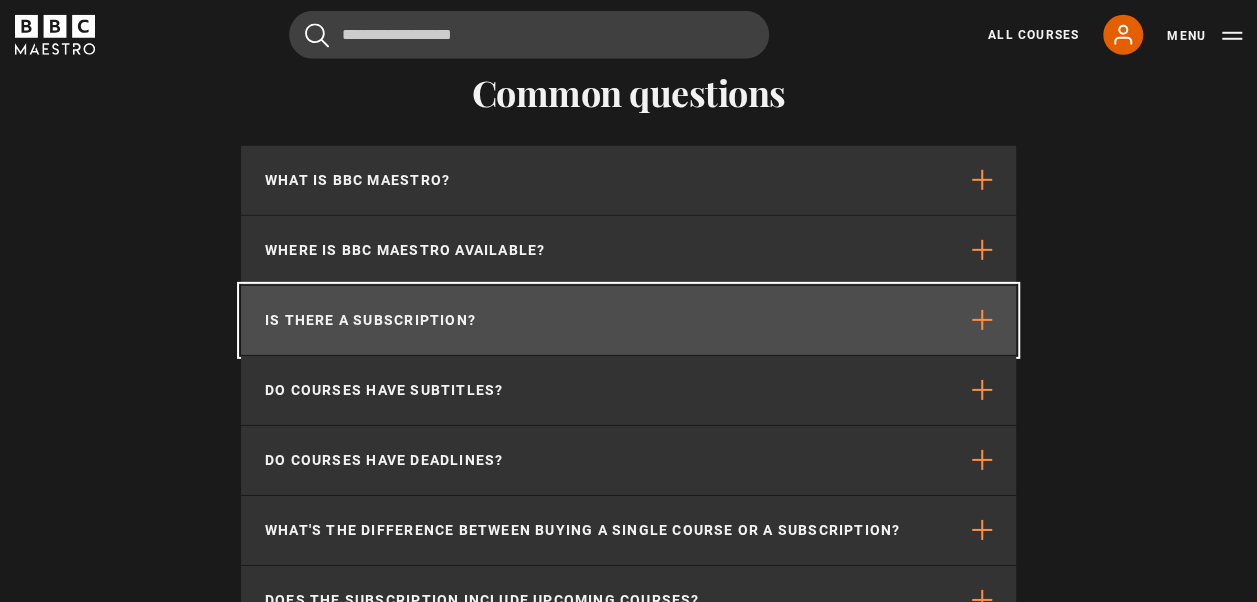 click on "Is there a subscription?" at bounding box center (628, 320) 